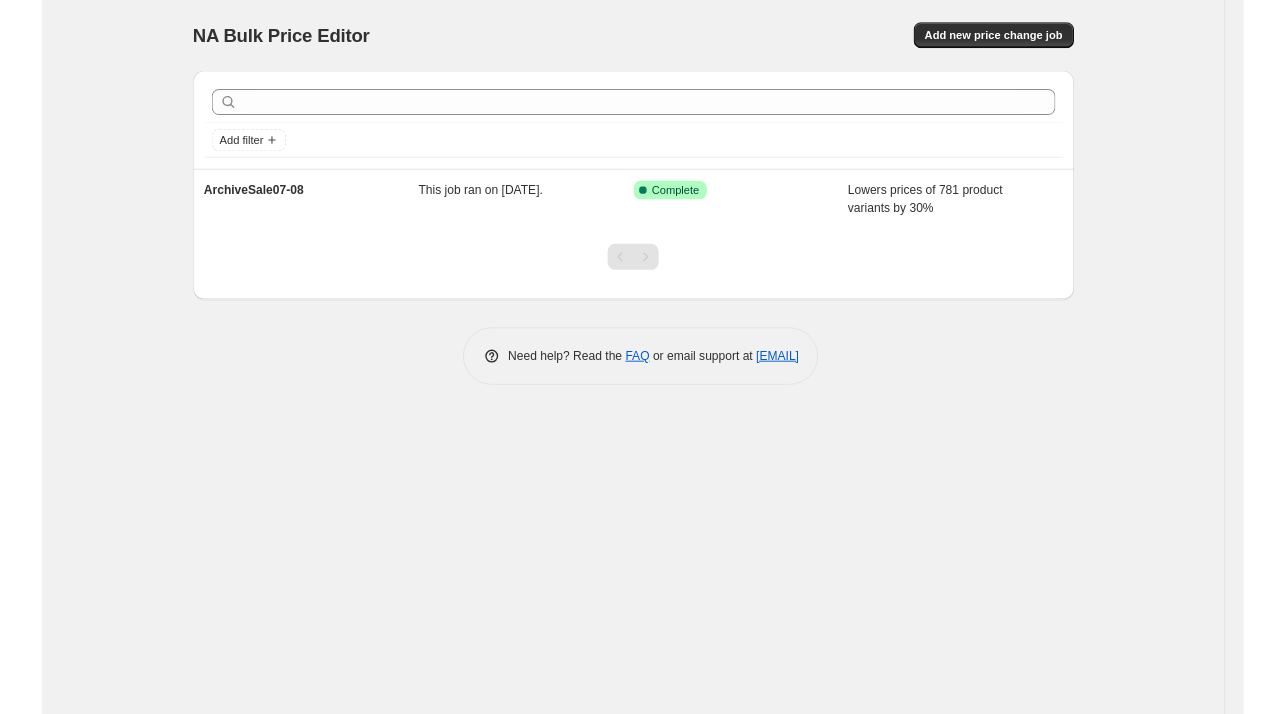 scroll, scrollTop: 0, scrollLeft: 0, axis: both 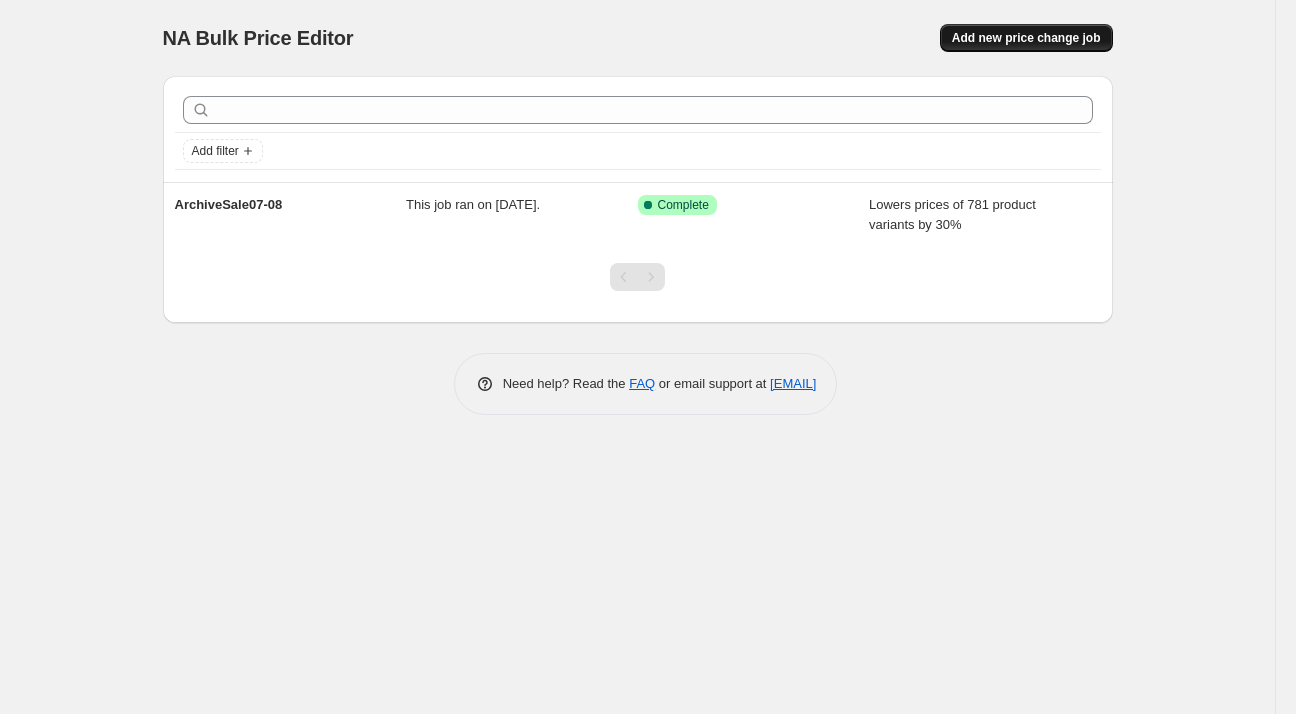 click on "Add new price change job" at bounding box center [1026, 38] 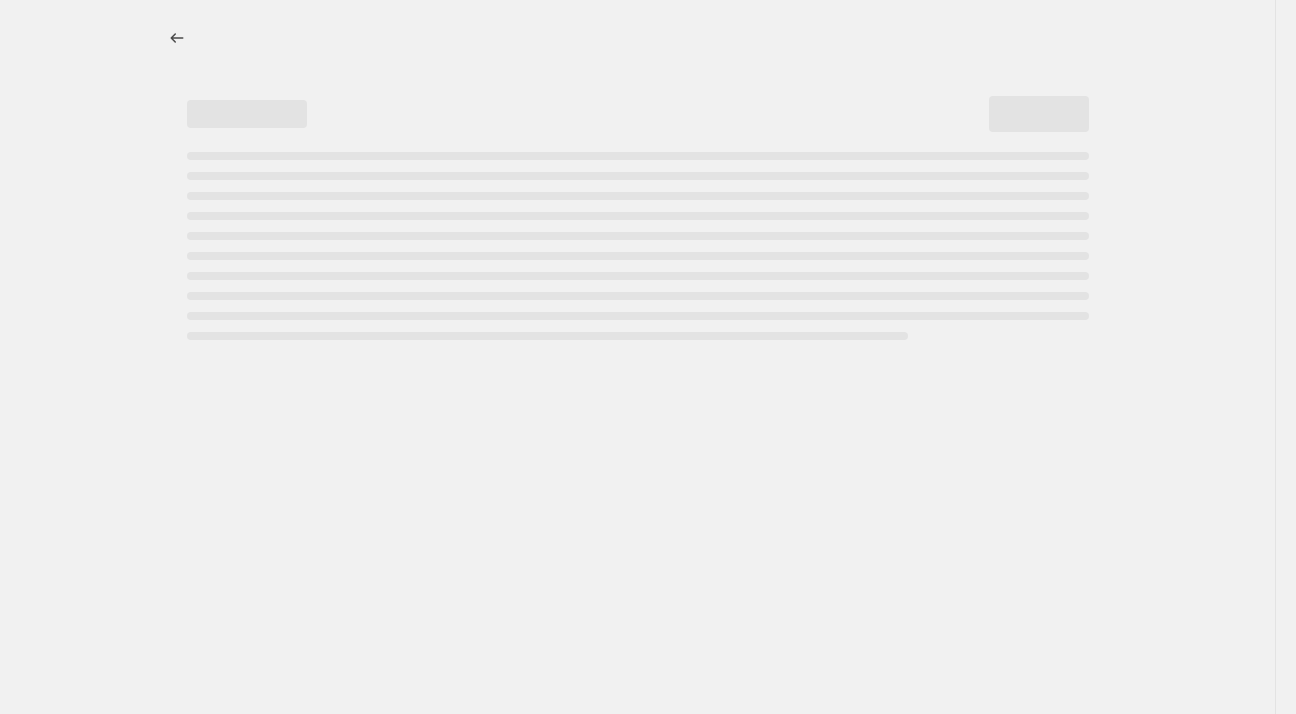 select on "percentage" 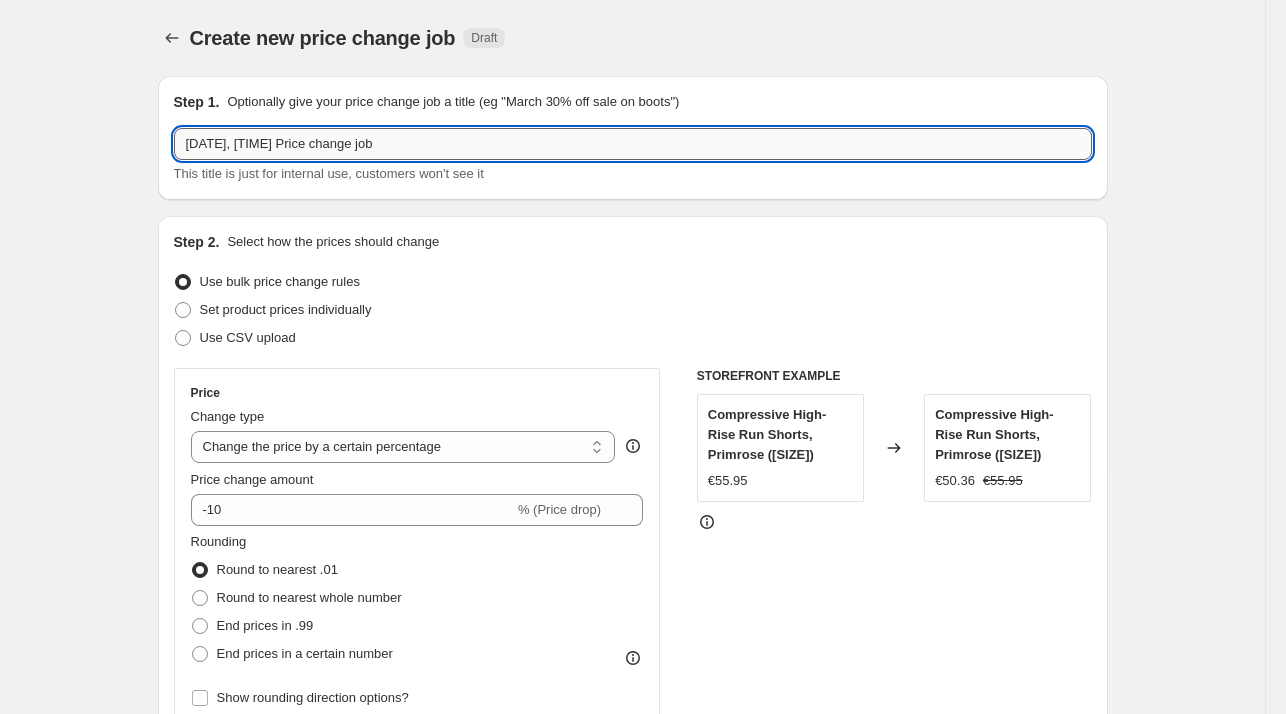 click on "[DATE], [TIME] Price change job" at bounding box center [633, 144] 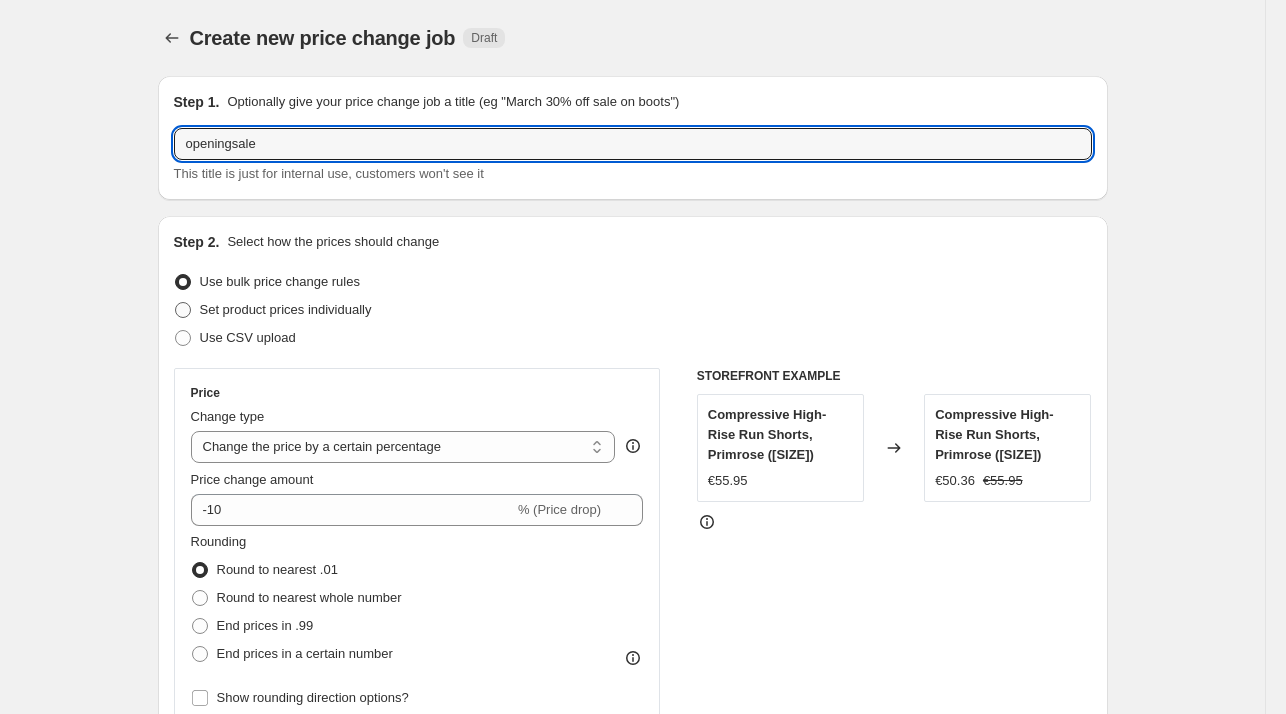 type on "openingsale" 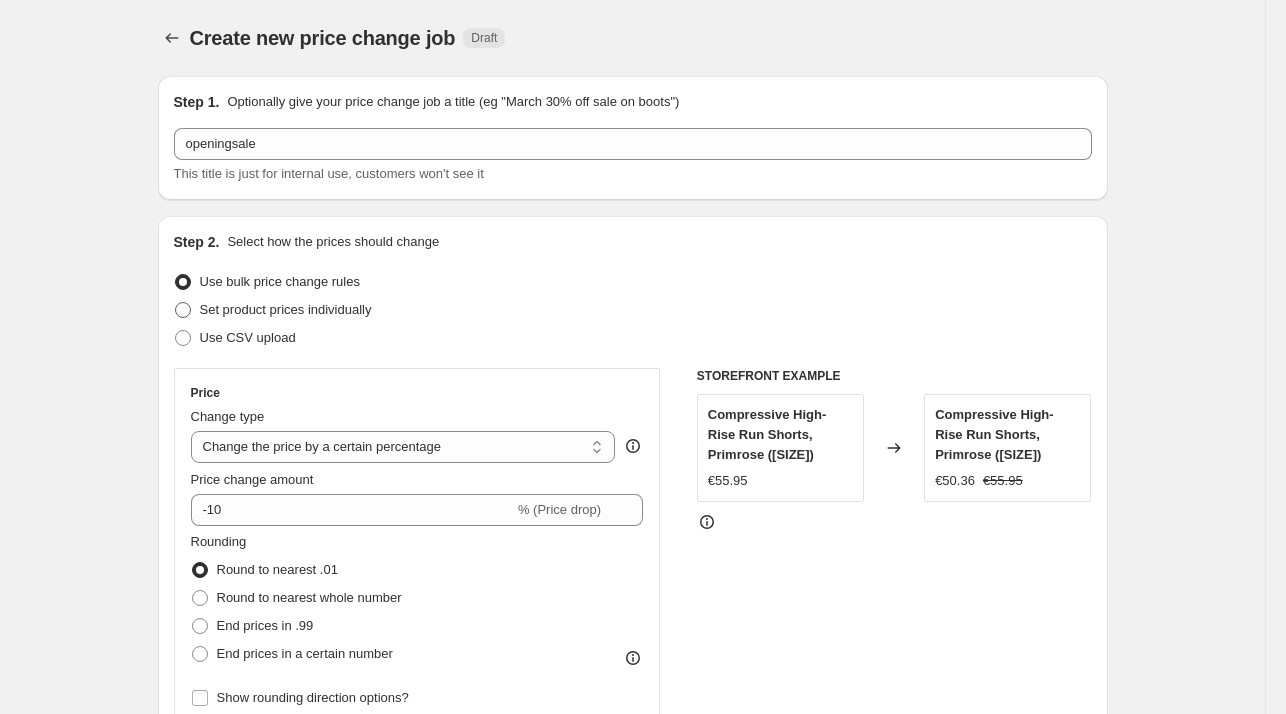 click on "Set product prices individually" at bounding box center [286, 309] 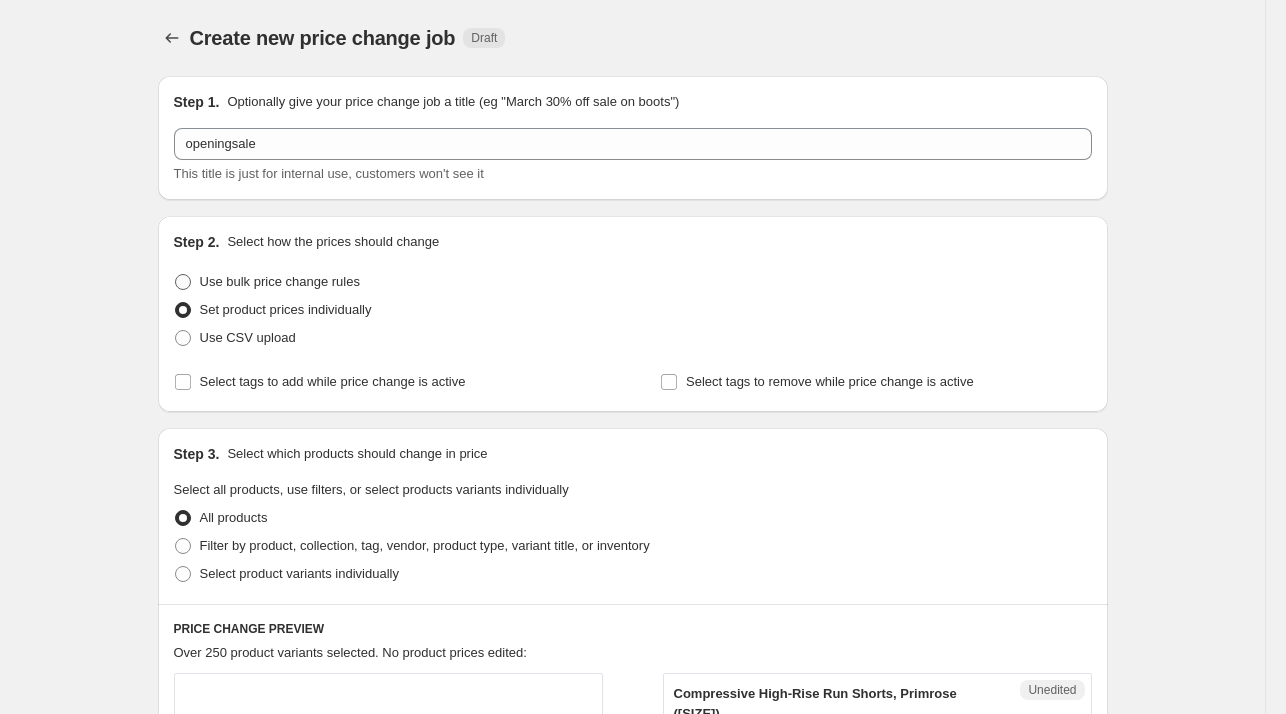 click on "Use bulk price change rules" at bounding box center (280, 281) 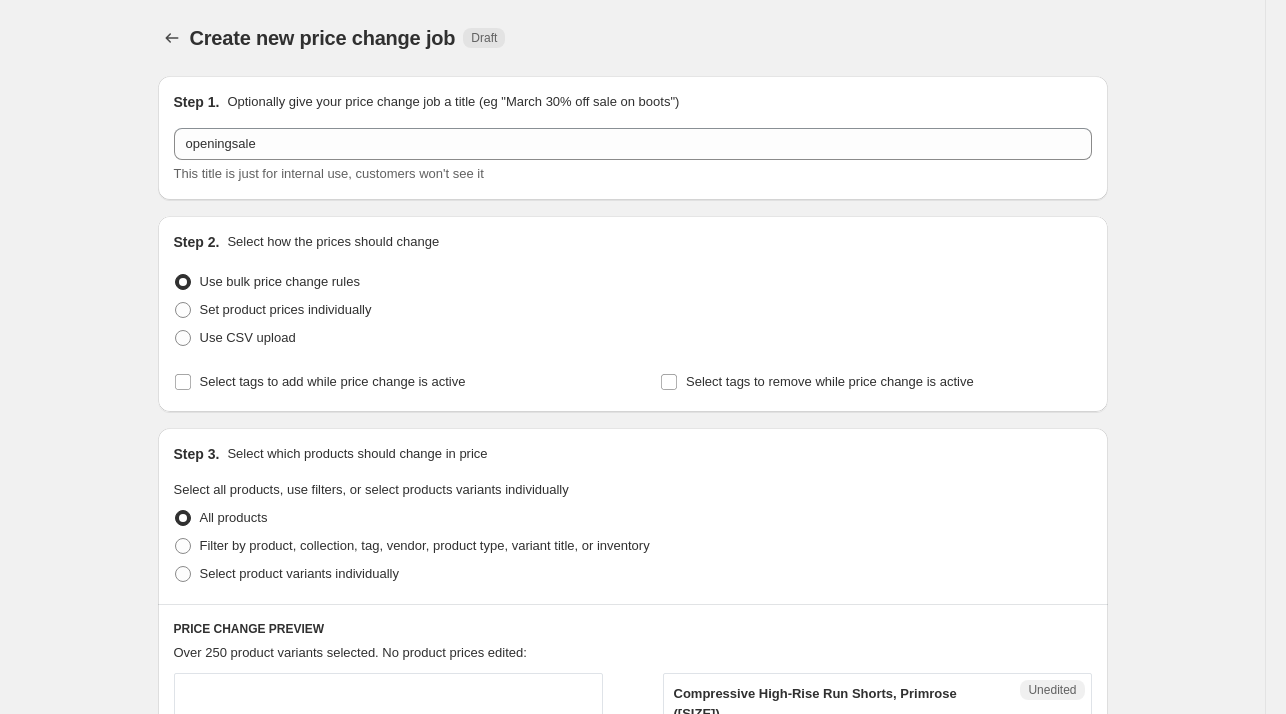 select on "percentage" 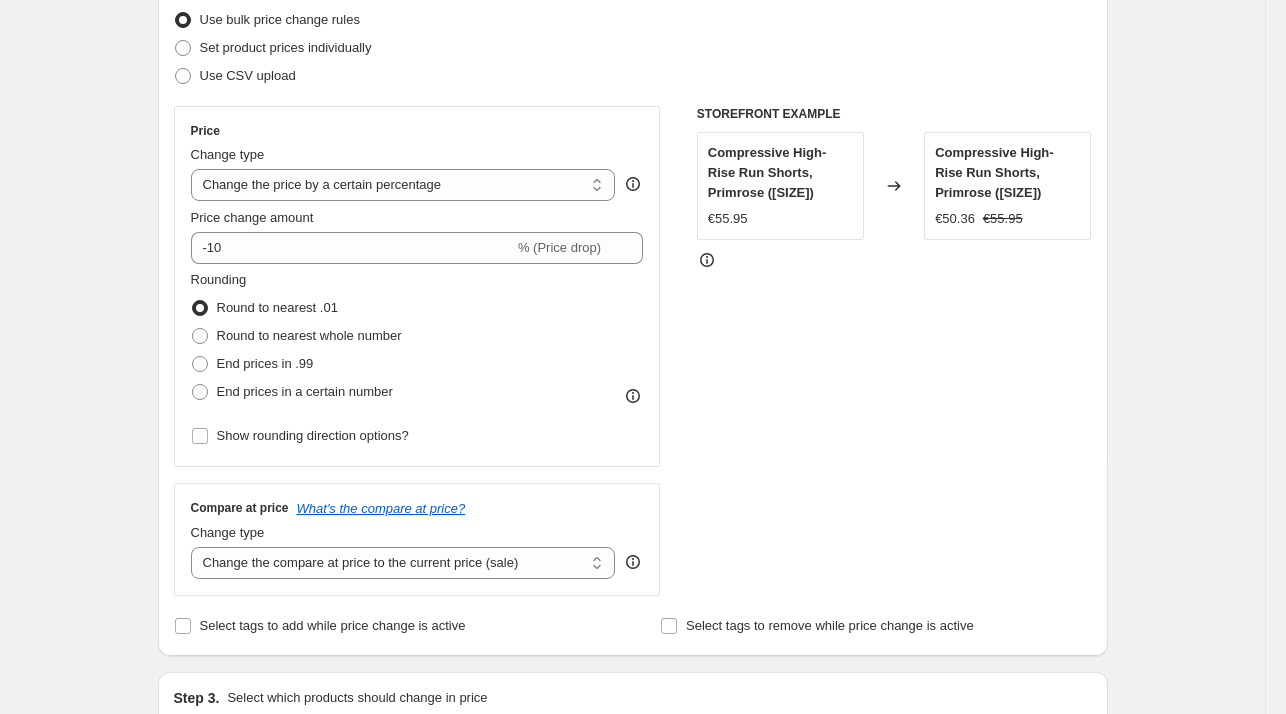 scroll, scrollTop: 300, scrollLeft: 0, axis: vertical 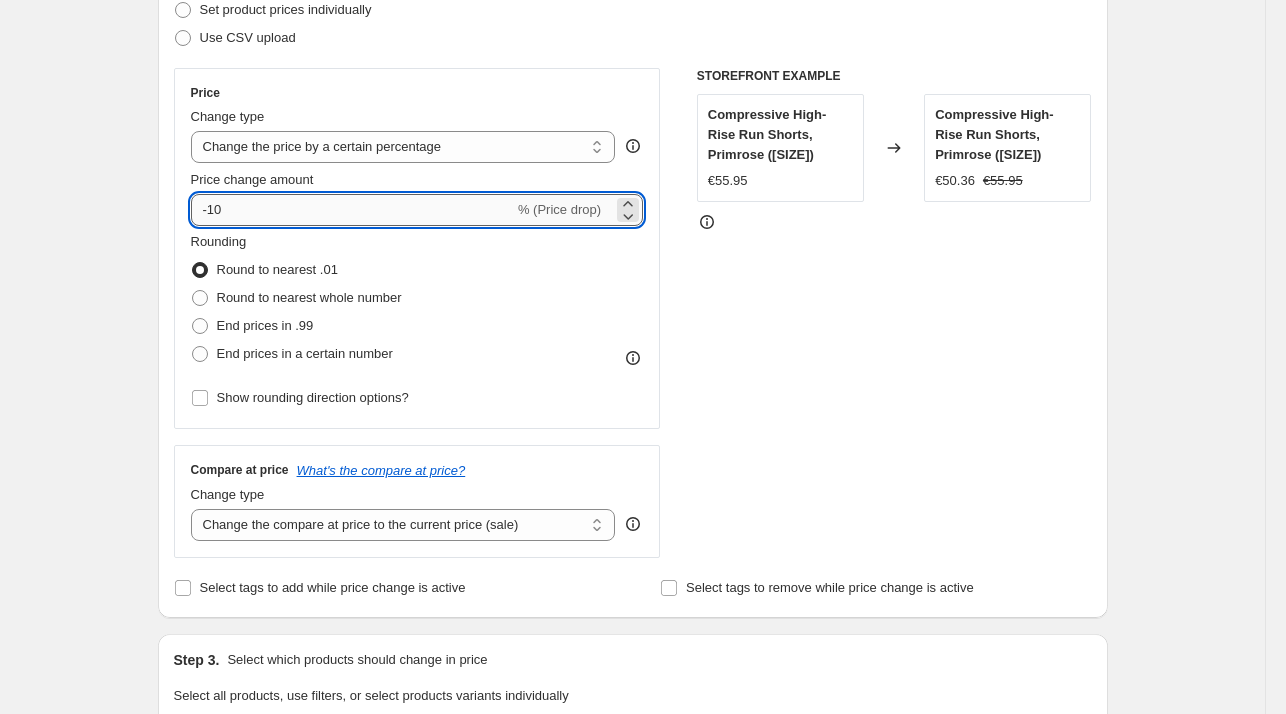 click on "-10" at bounding box center [352, 210] 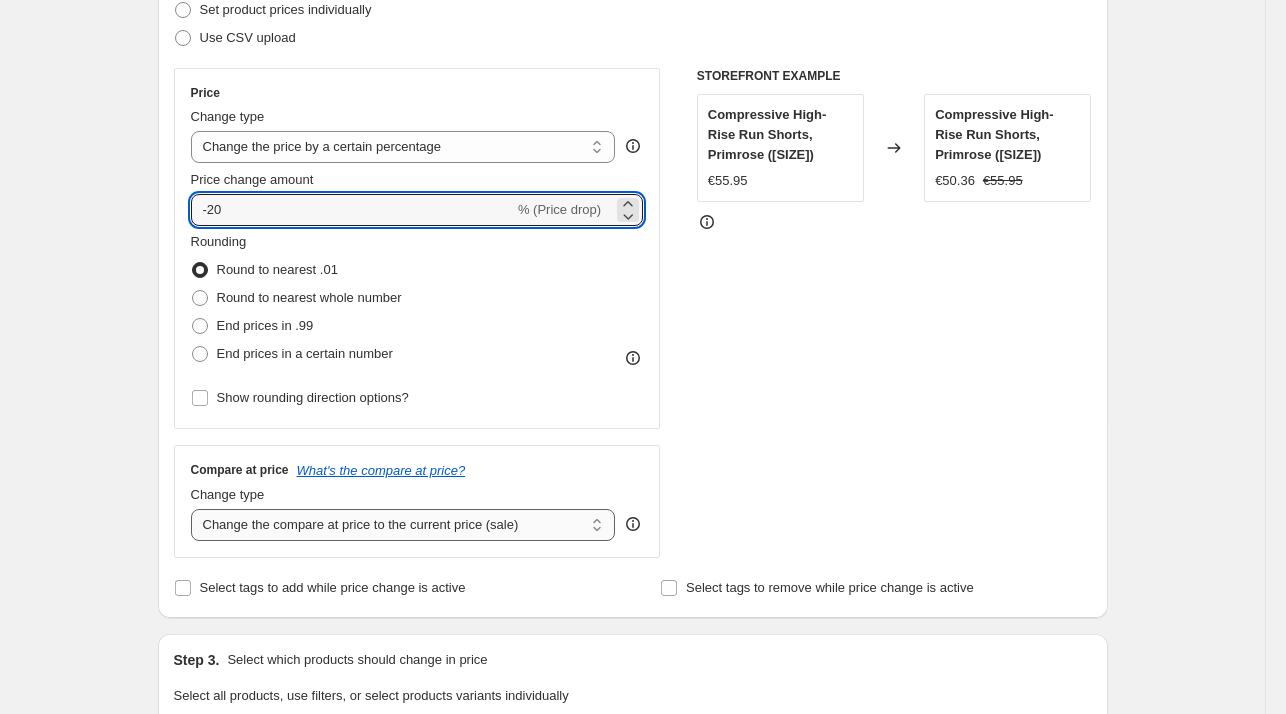 type on "-20" 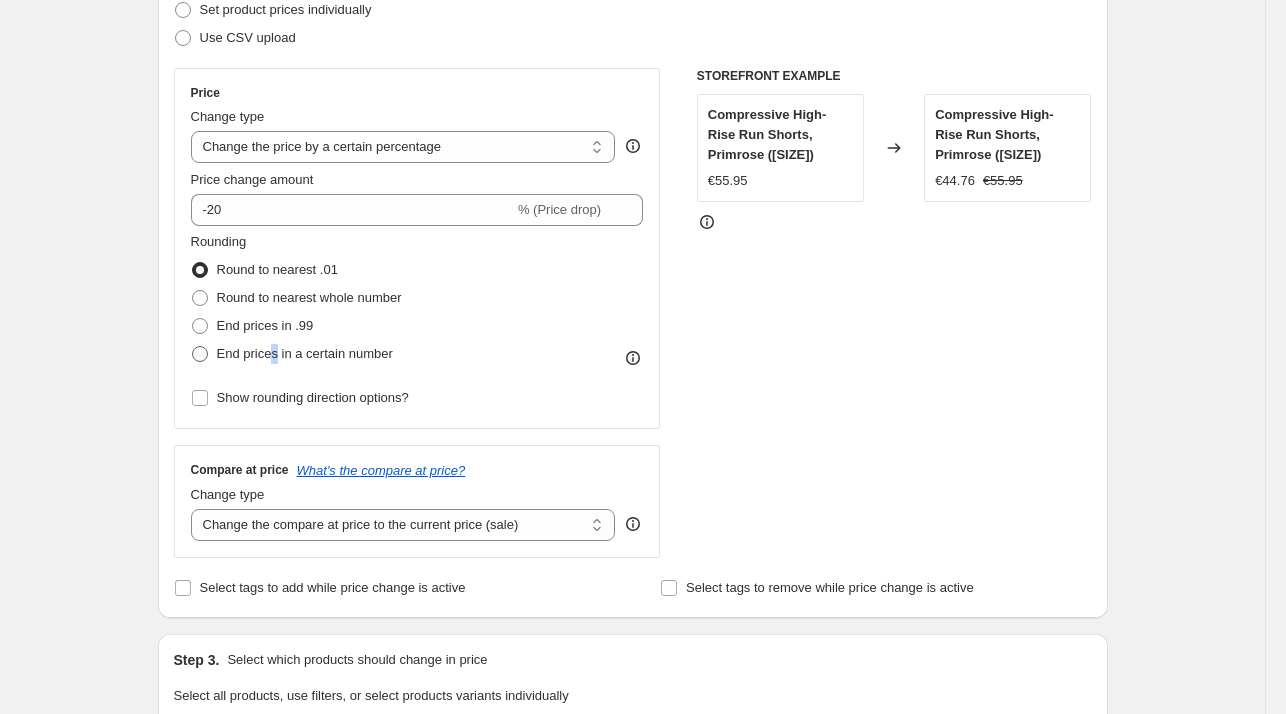 click on "End prices in a certain number" at bounding box center (305, 354) 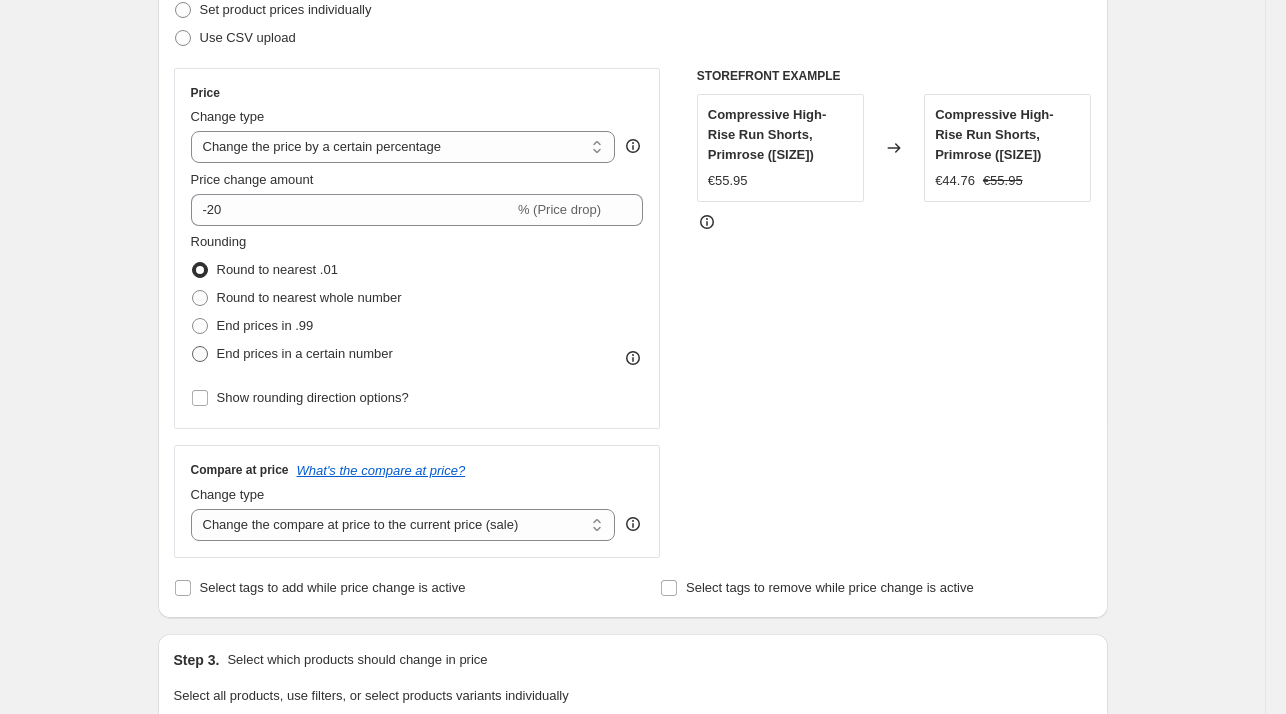 click on "End prices in a certain number" at bounding box center [305, 353] 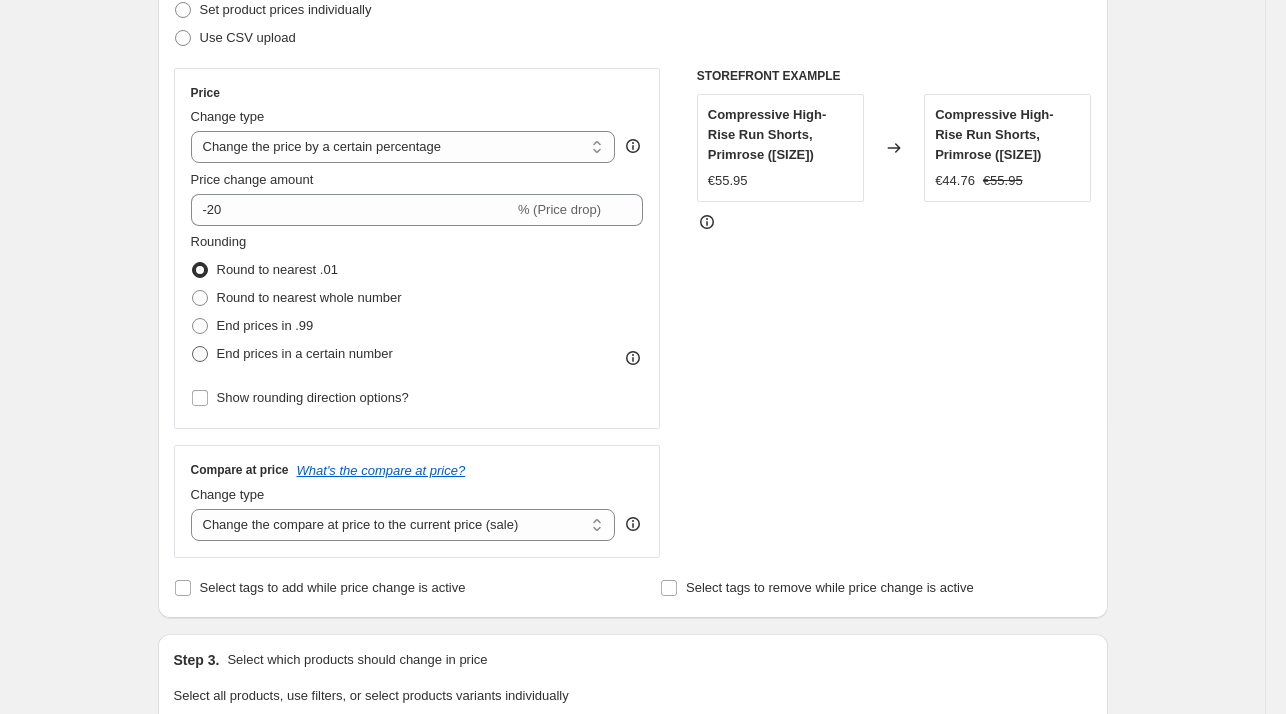radio on "true" 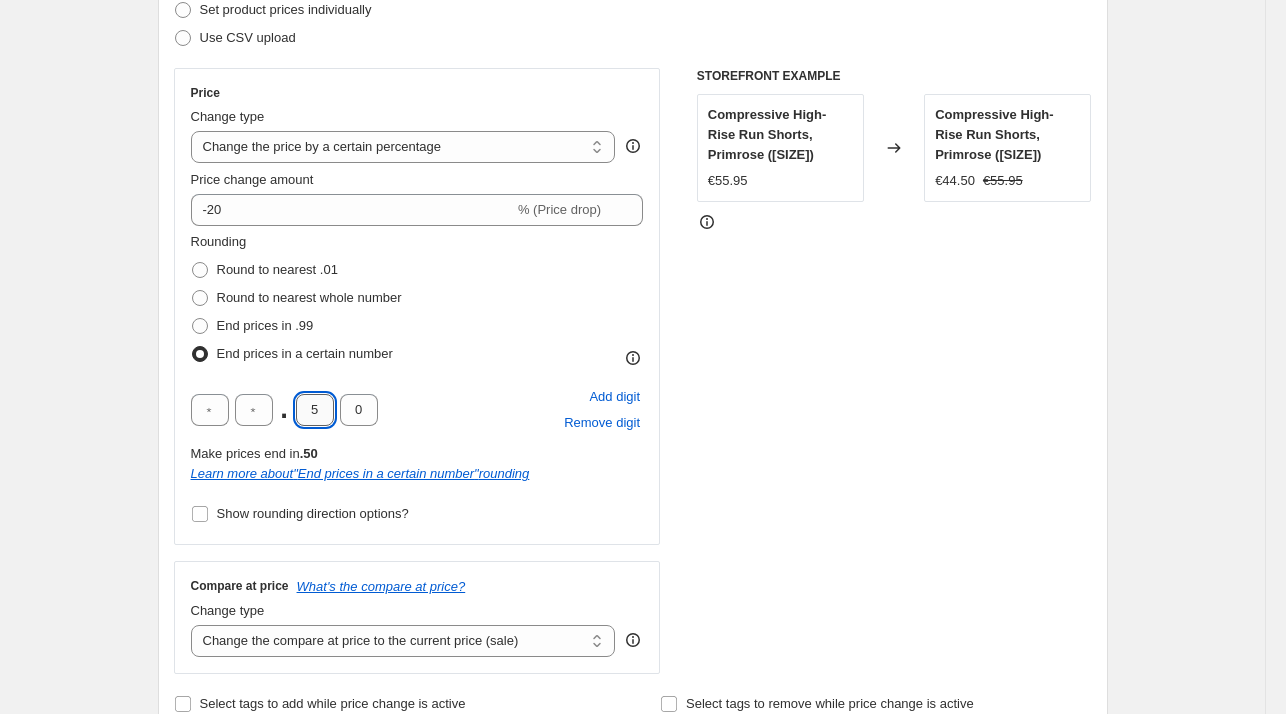 click on "5" at bounding box center [315, 410] 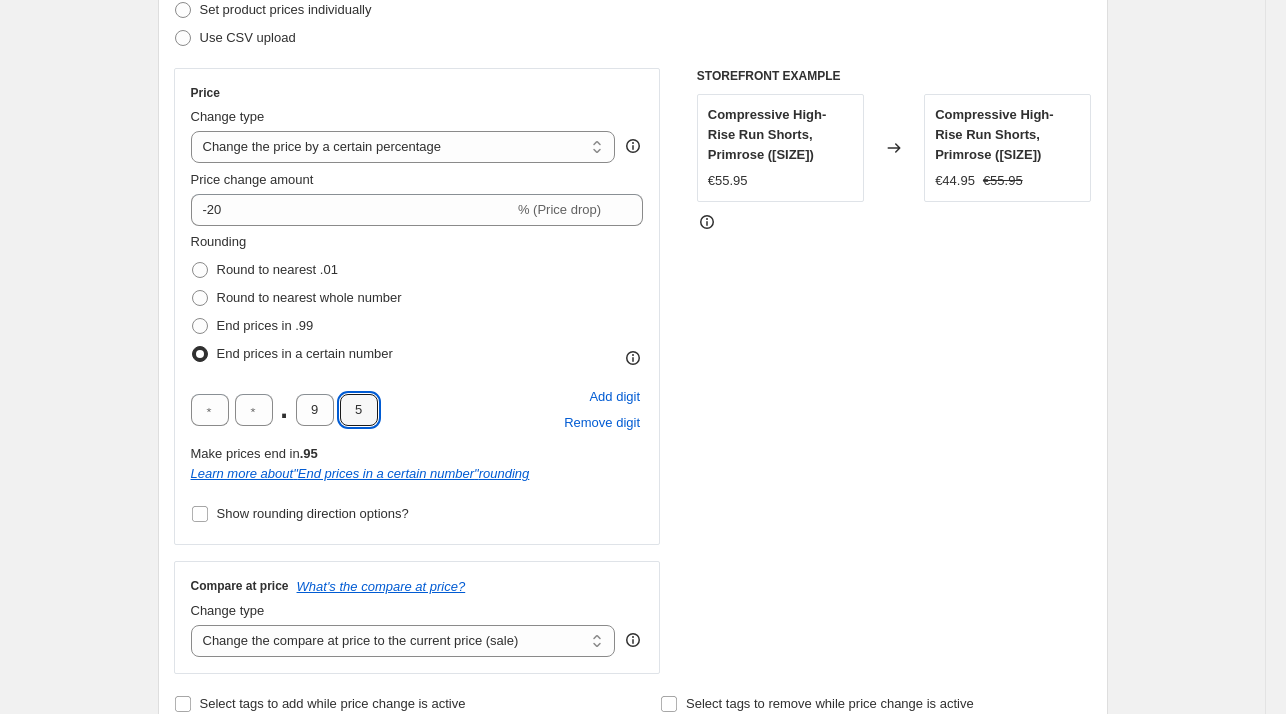 type on "5" 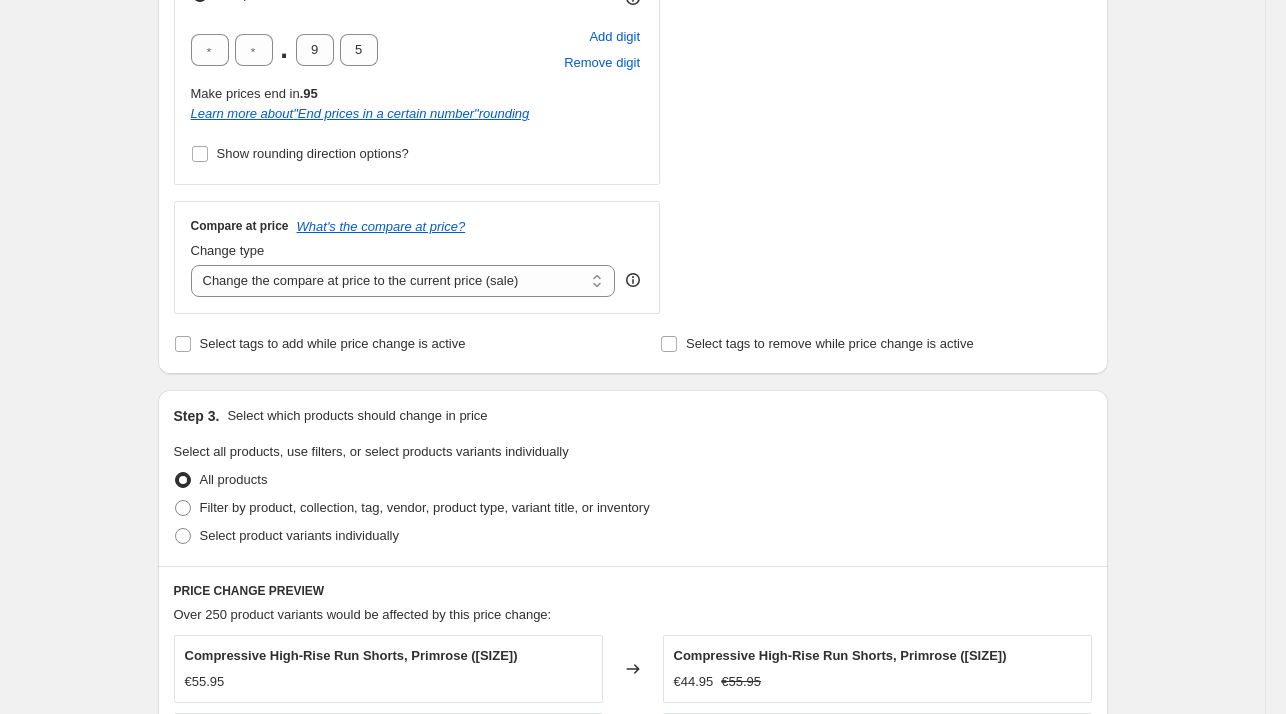 scroll, scrollTop: 662, scrollLeft: 0, axis: vertical 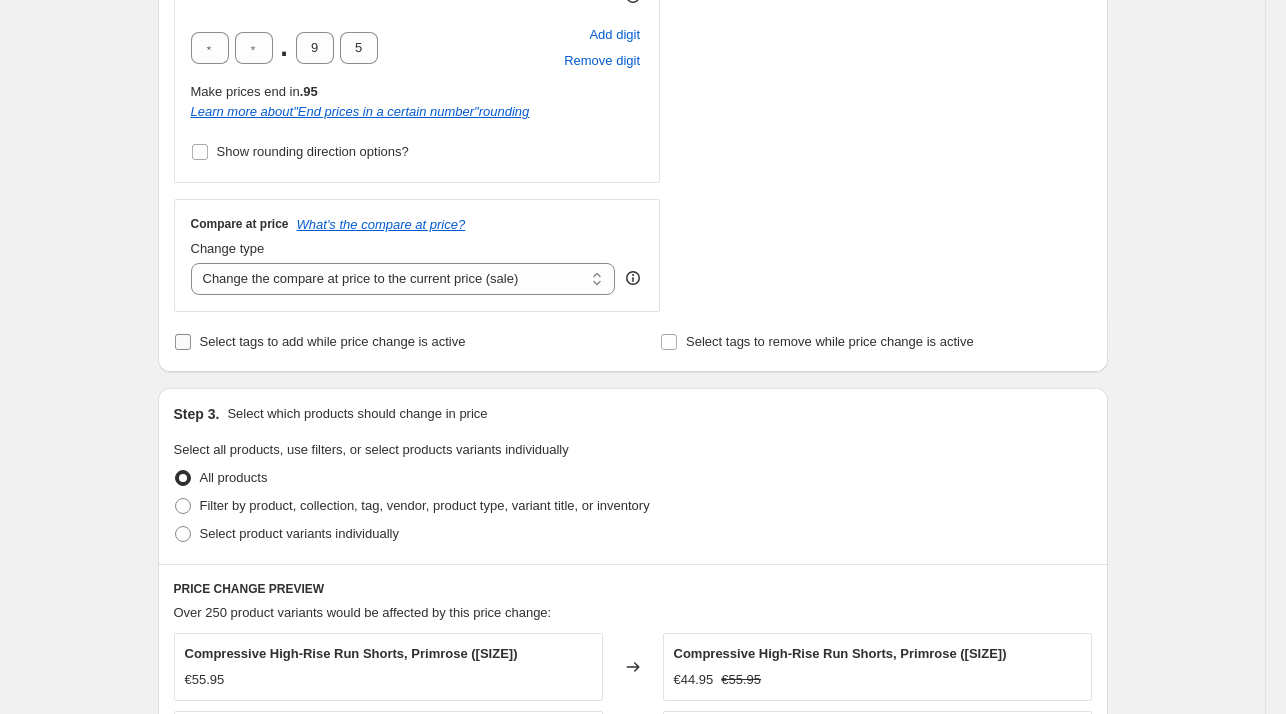 click on "Select tags to add while price change is active" at bounding box center (333, 341) 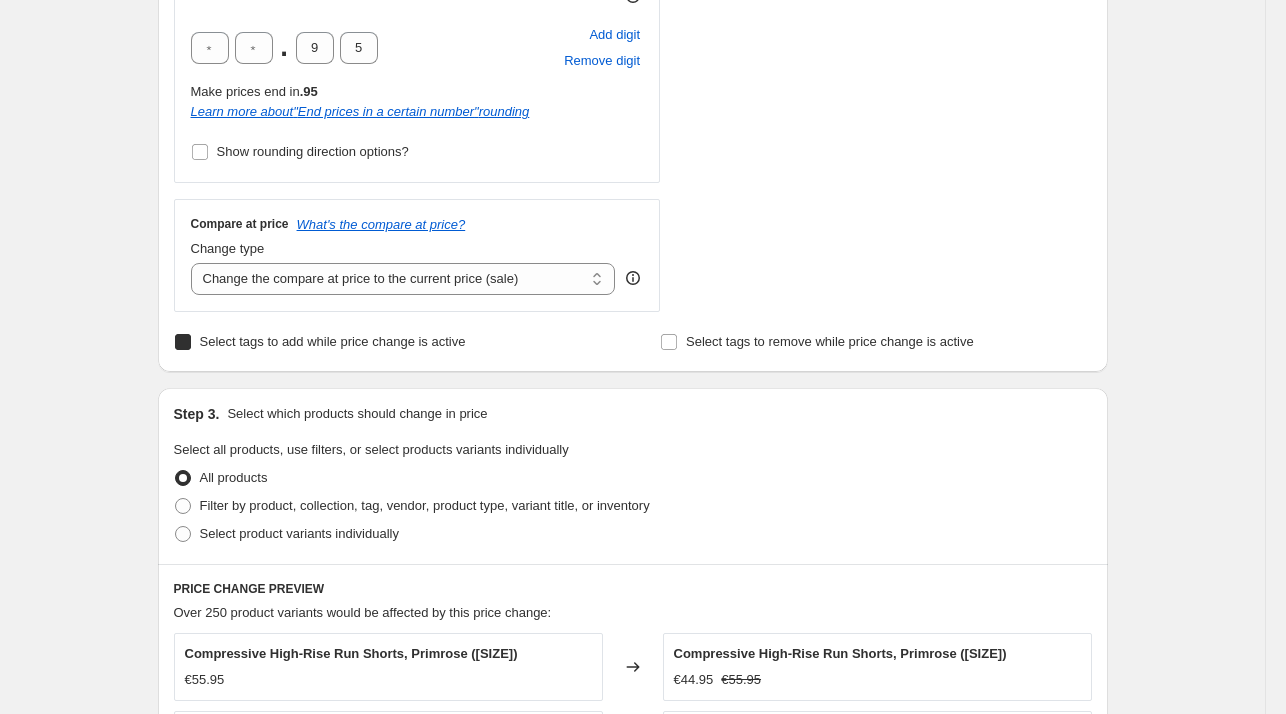 checkbox on "true" 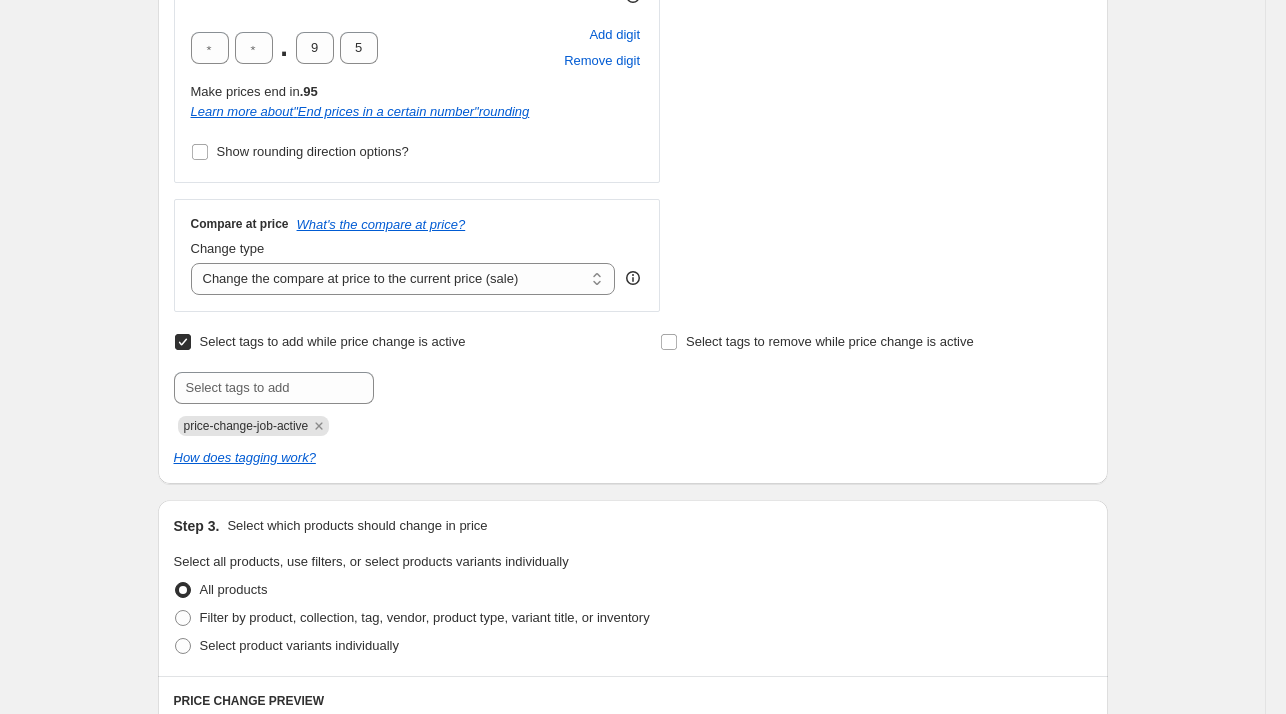 click 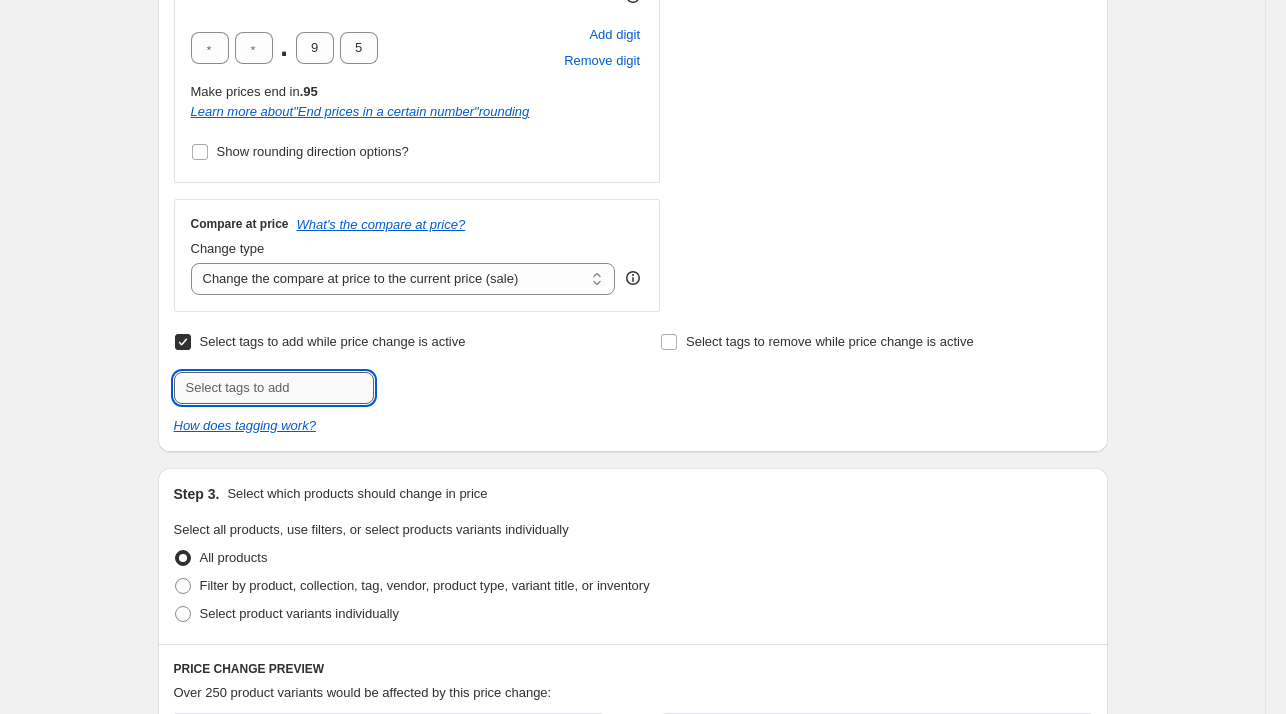 click at bounding box center [274, 388] 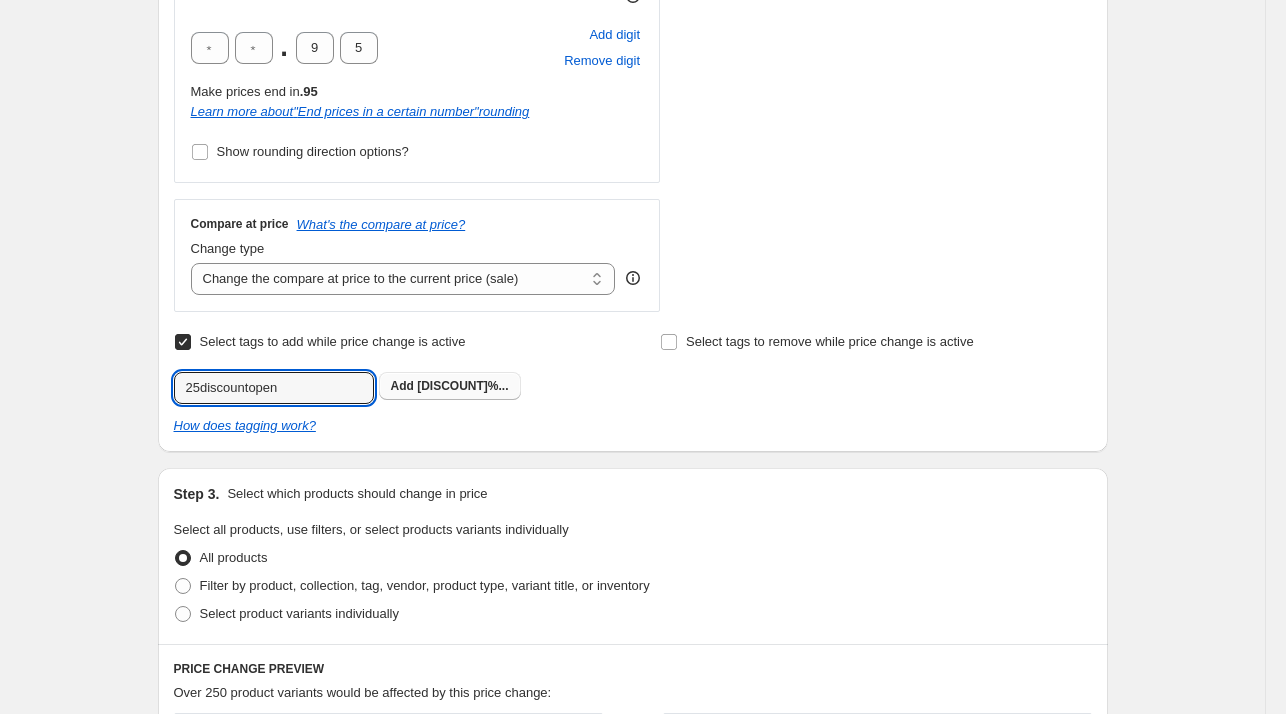 type on "25discountopen" 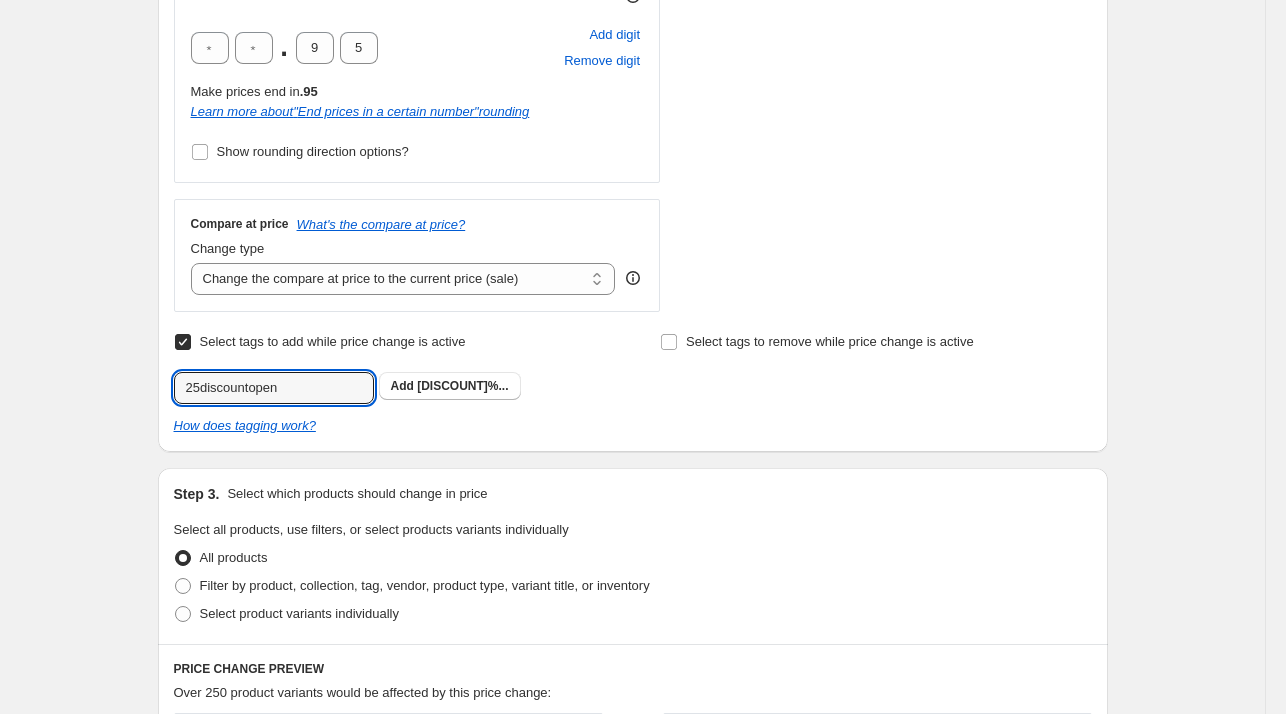 type 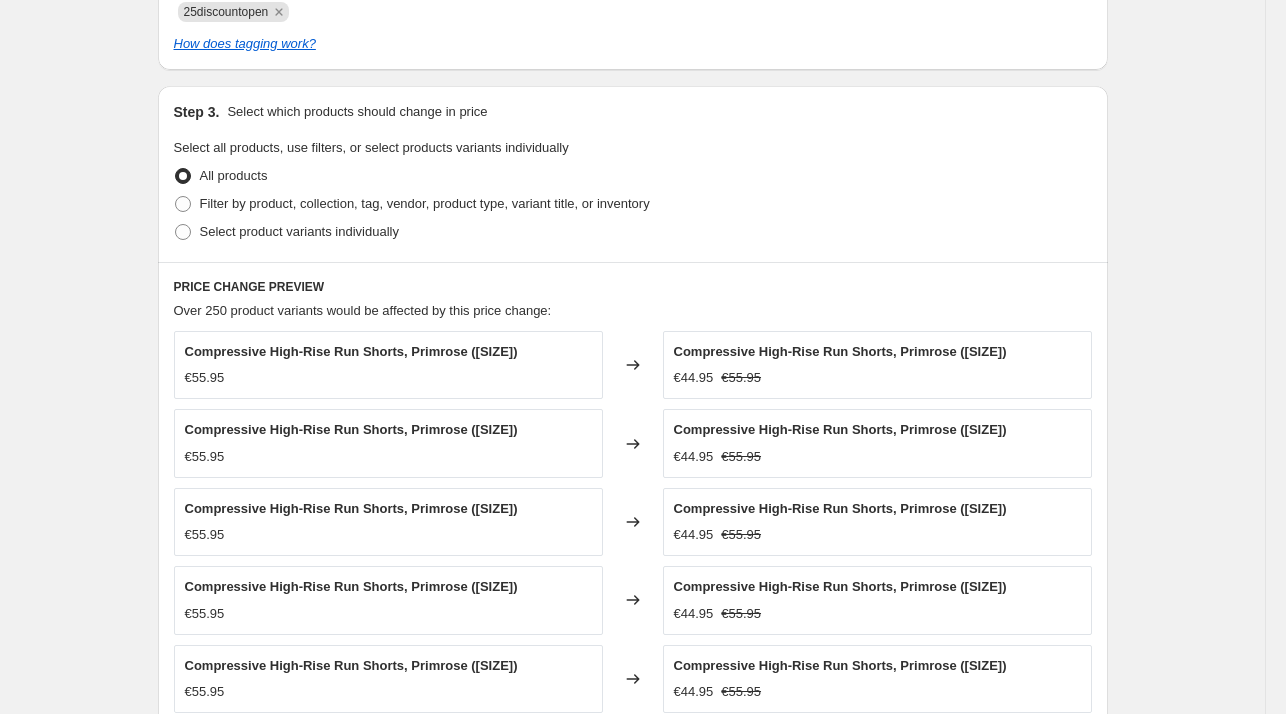 scroll, scrollTop: 1076, scrollLeft: 0, axis: vertical 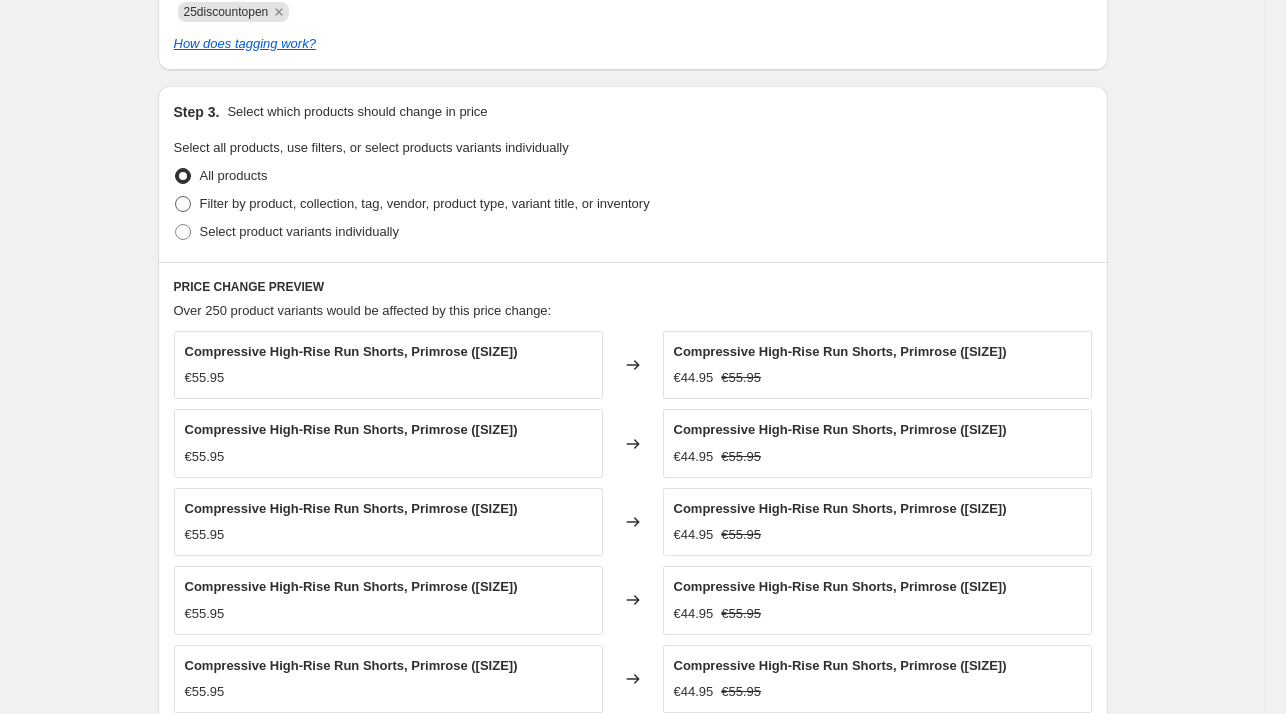 click on "Filter by product, collection, tag, vendor, product type, variant title, or inventory" at bounding box center [425, 203] 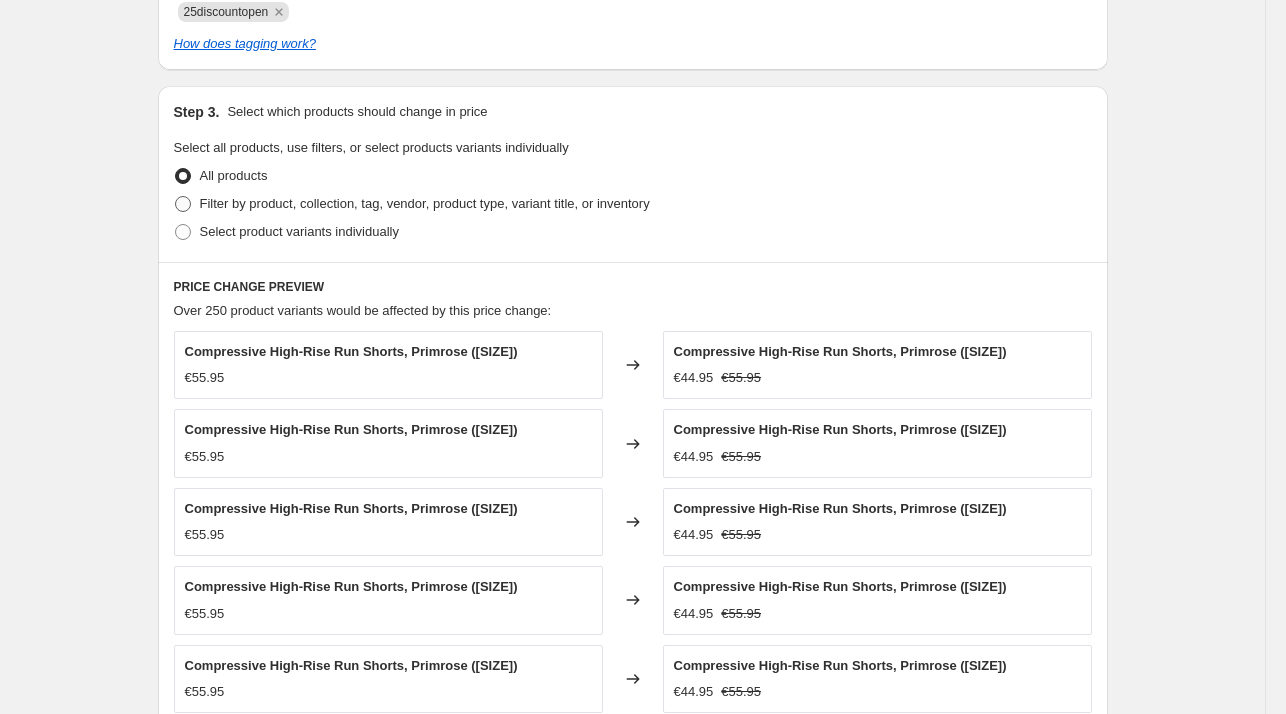 radio on "true" 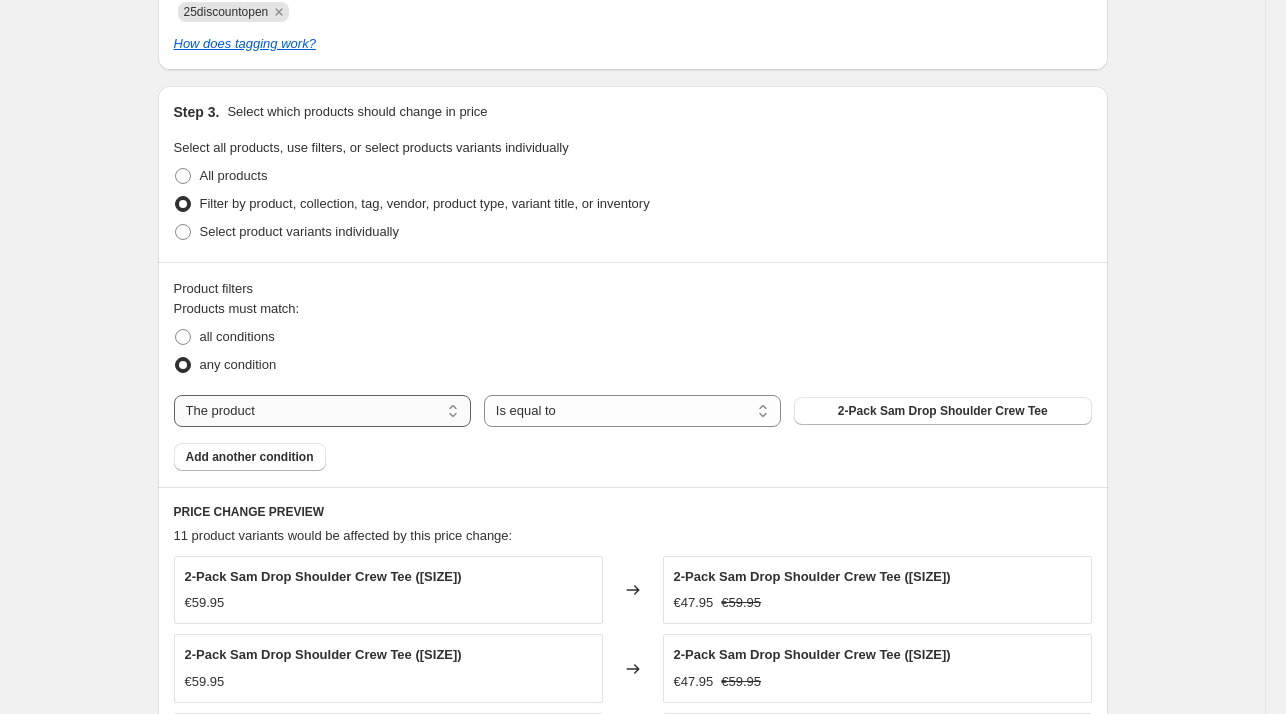 click on "The product The product's collection The product's tag The product's vendor The product's type The product's status The variant's title Inventory quantity" at bounding box center [322, 411] 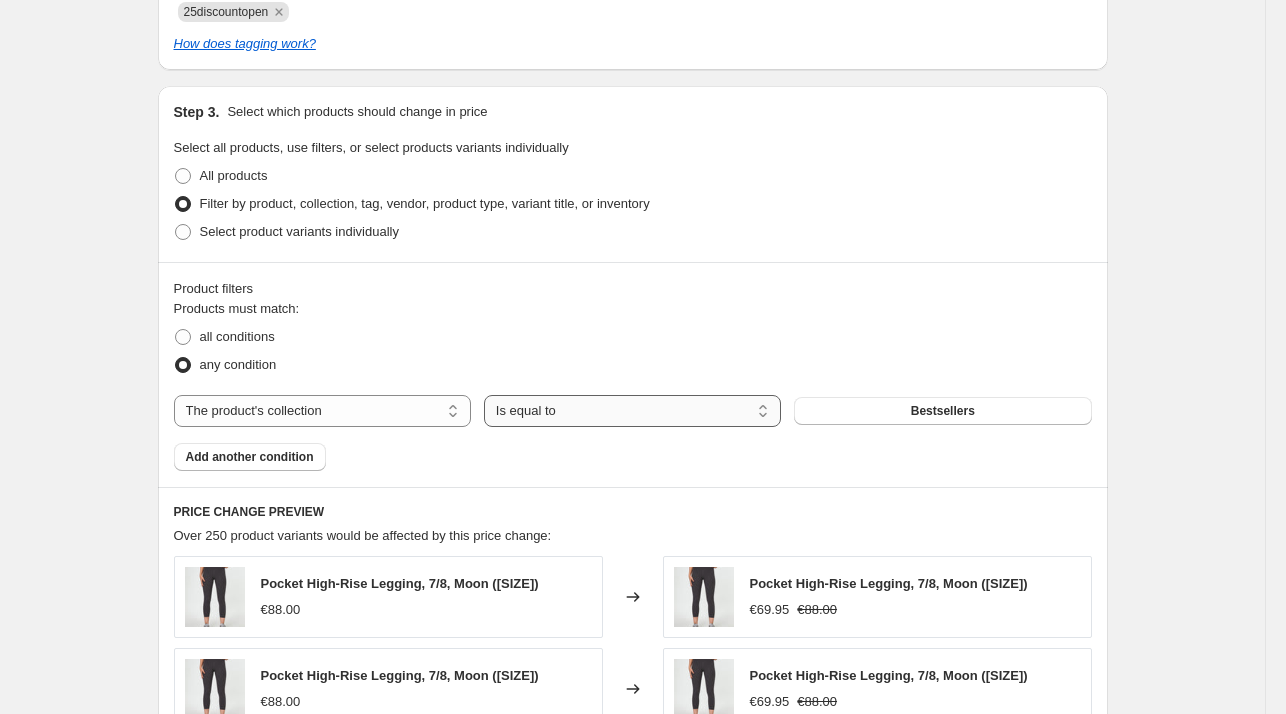 click on "Is equal to Is not equal to" at bounding box center (632, 411) 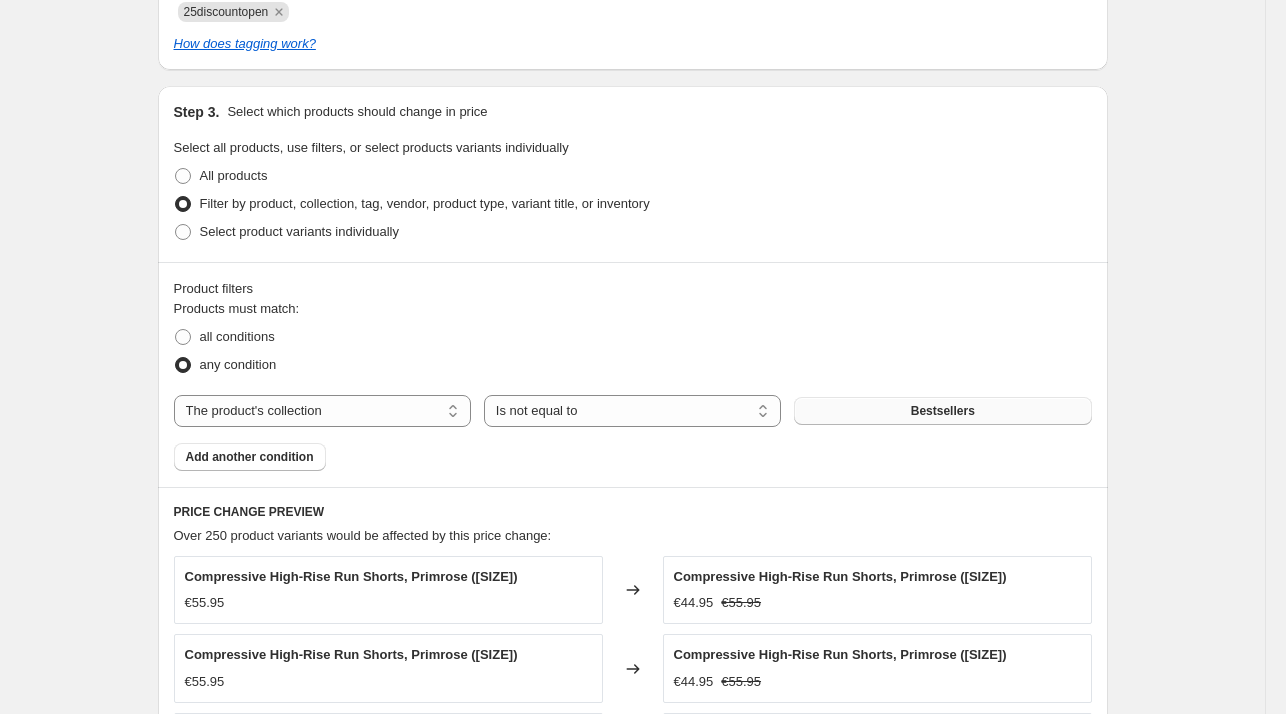 click on "Bestsellers" at bounding box center (942, 411) 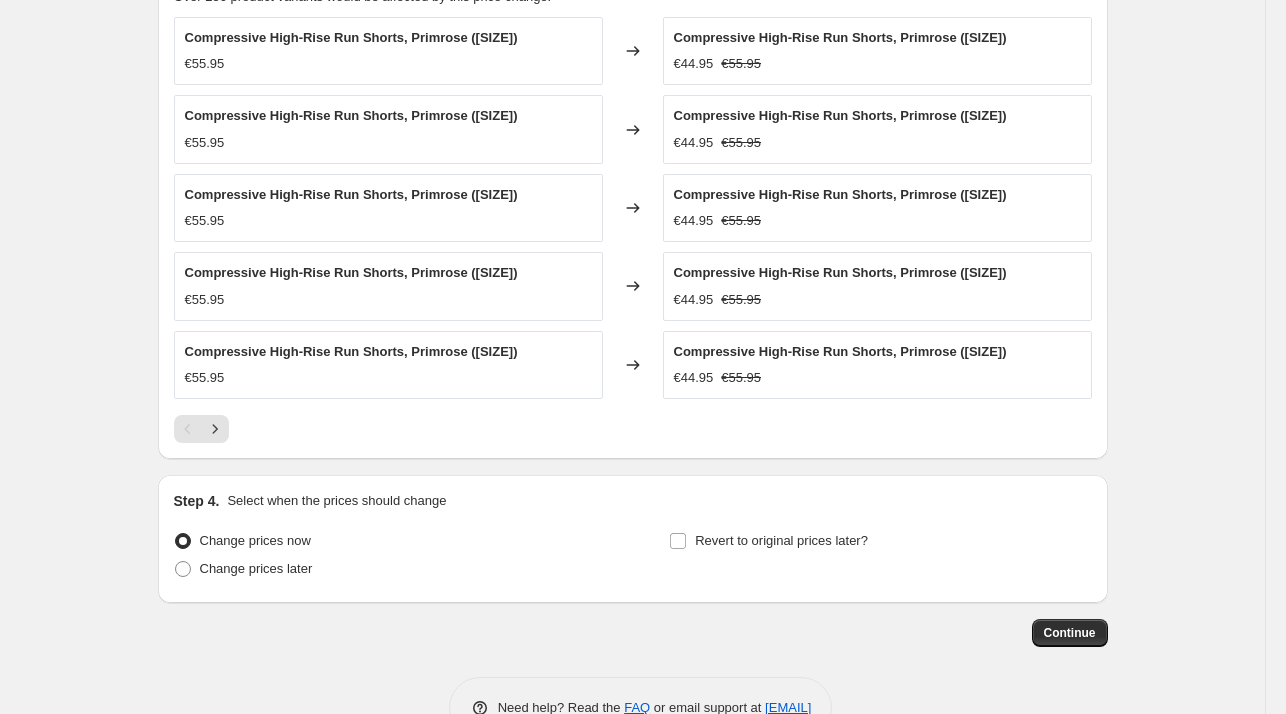 scroll, scrollTop: 1620, scrollLeft: 0, axis: vertical 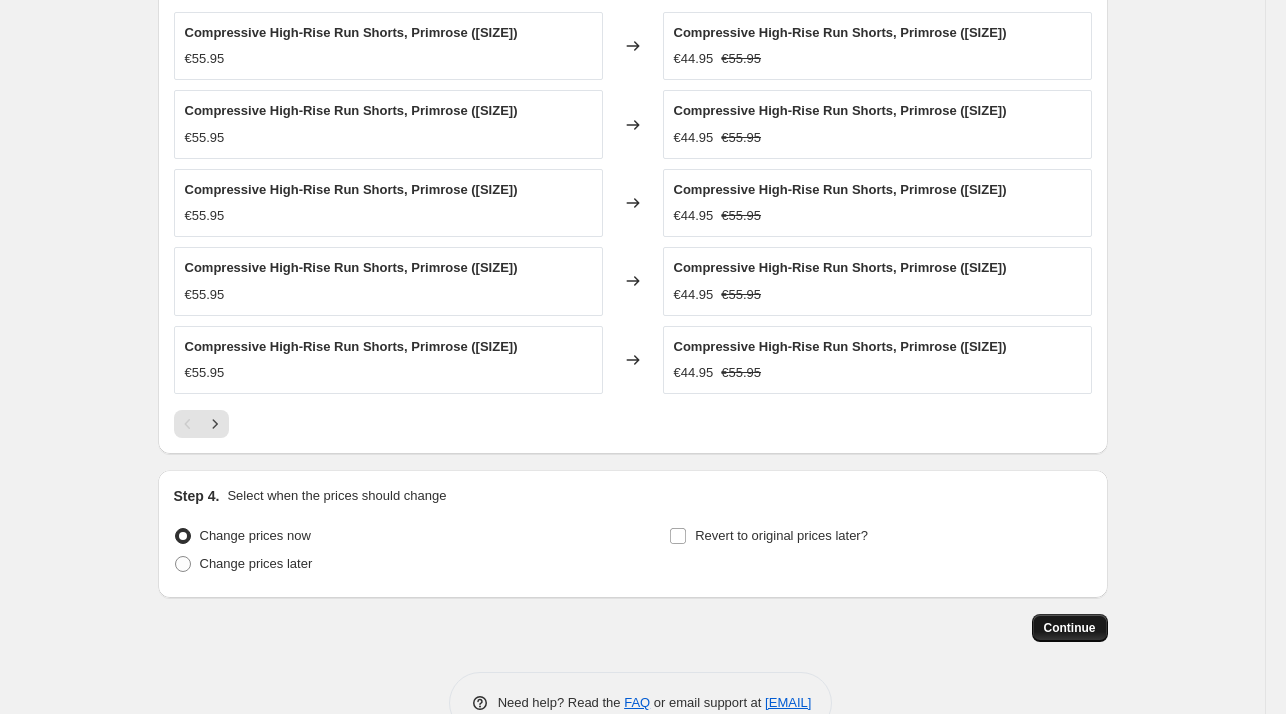 click on "Continue" at bounding box center [1070, 628] 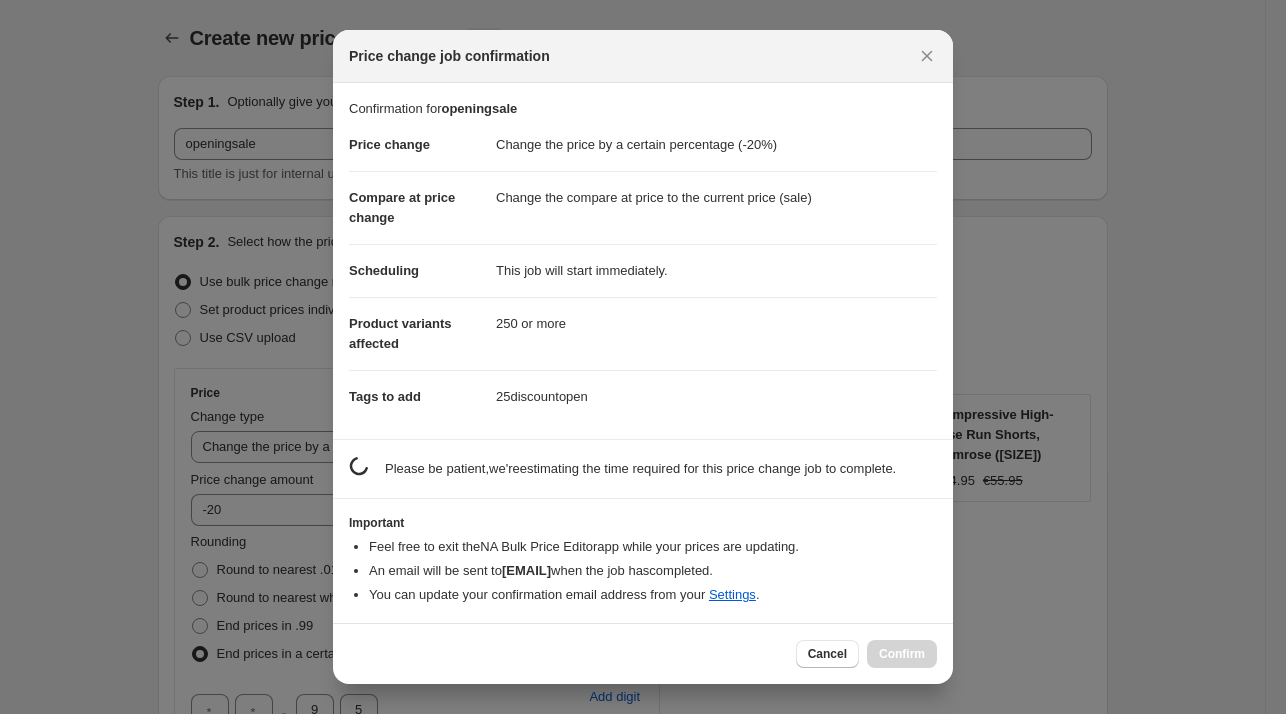 scroll, scrollTop: 1620, scrollLeft: 0, axis: vertical 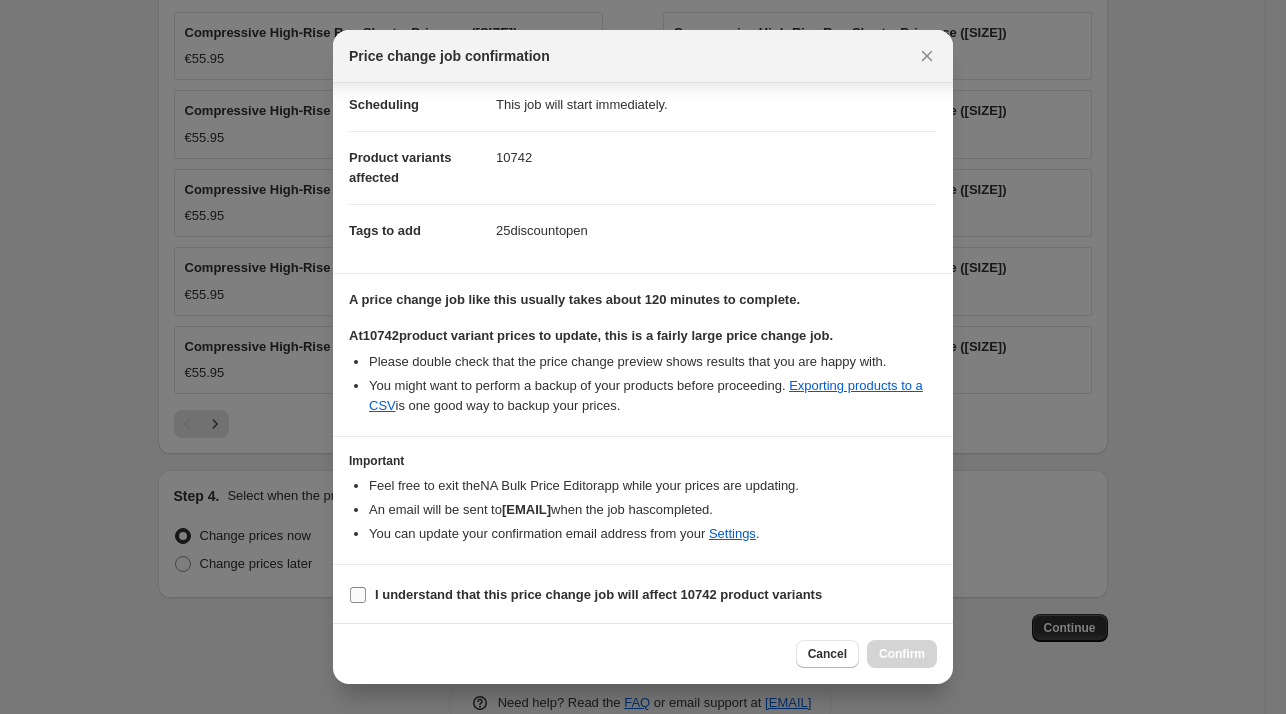 click on "I understand that this price change job will affect 10742 product variants" at bounding box center (598, 595) 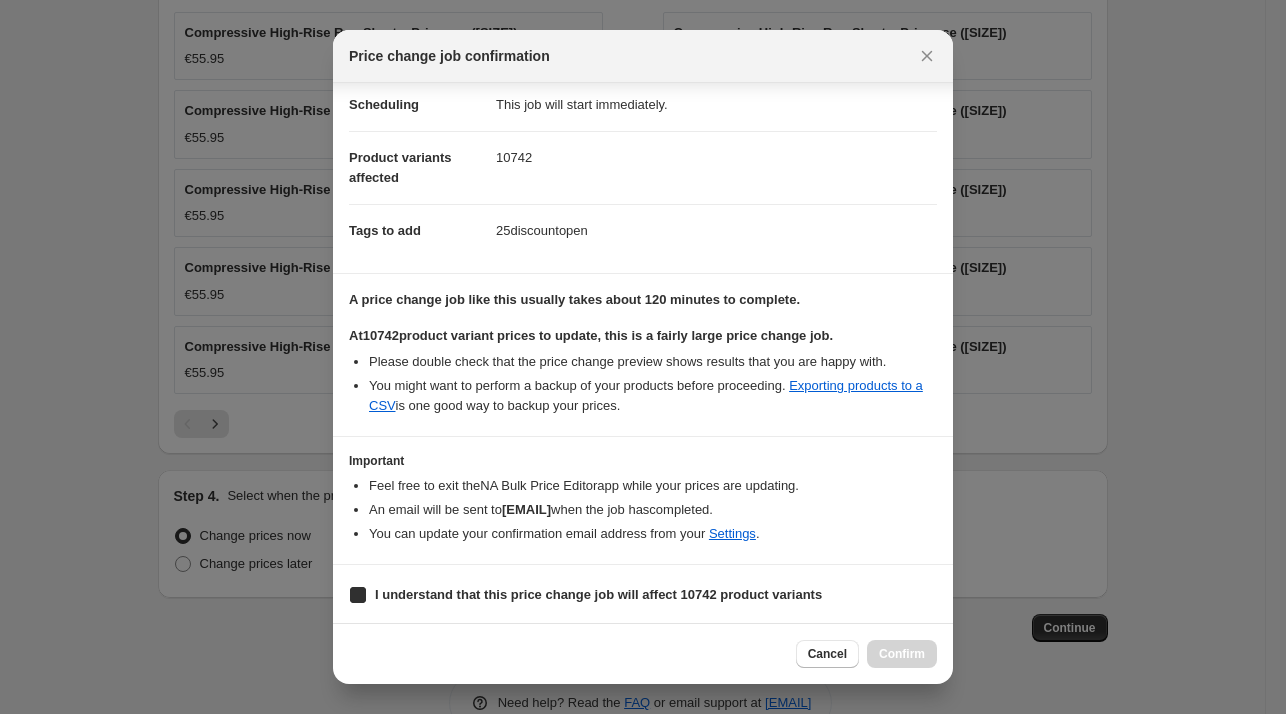 checkbox on "true" 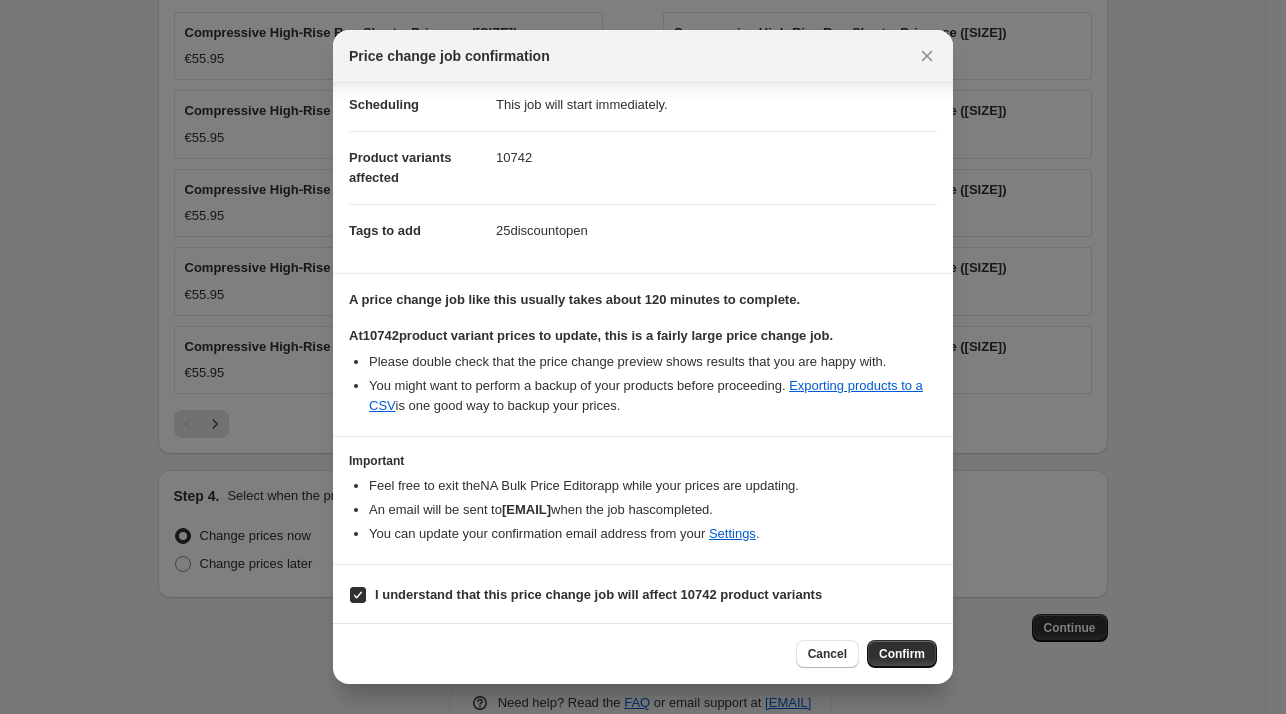 click on "Confirm" at bounding box center (902, 654) 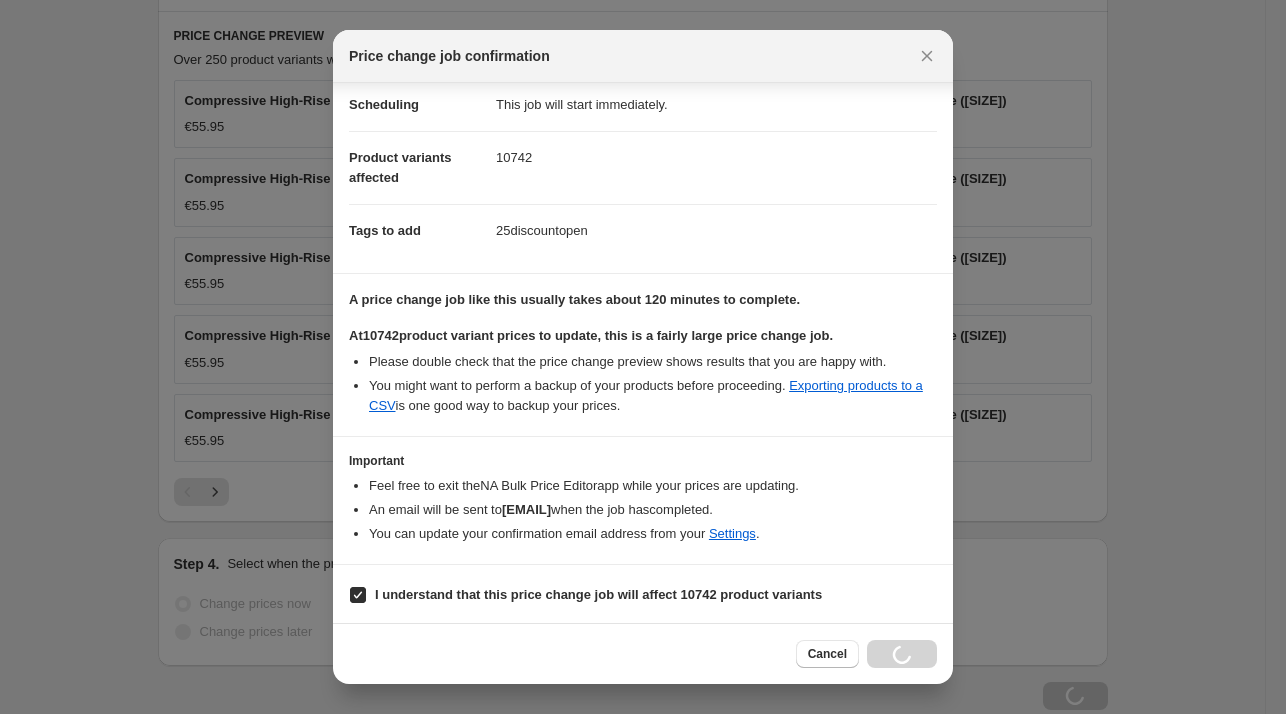 scroll, scrollTop: 1688, scrollLeft: 0, axis: vertical 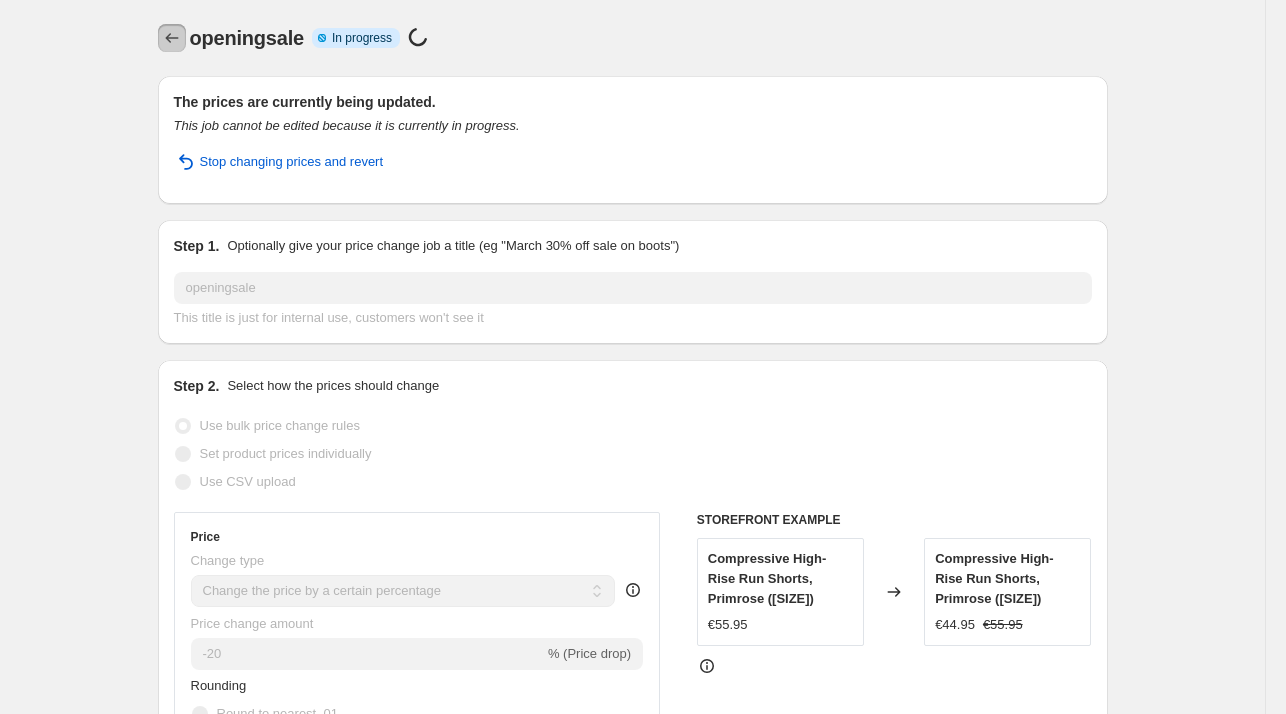 click at bounding box center [172, 38] 